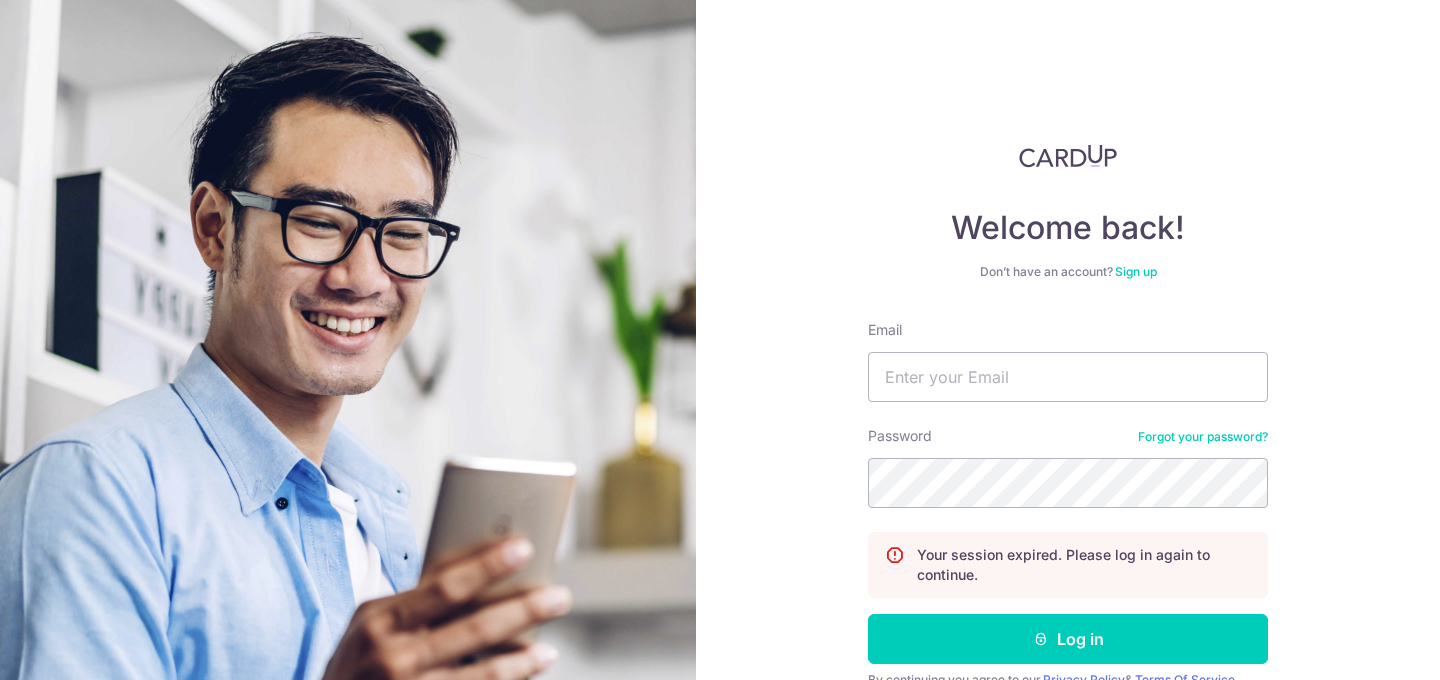 scroll, scrollTop: 0, scrollLeft: 0, axis: both 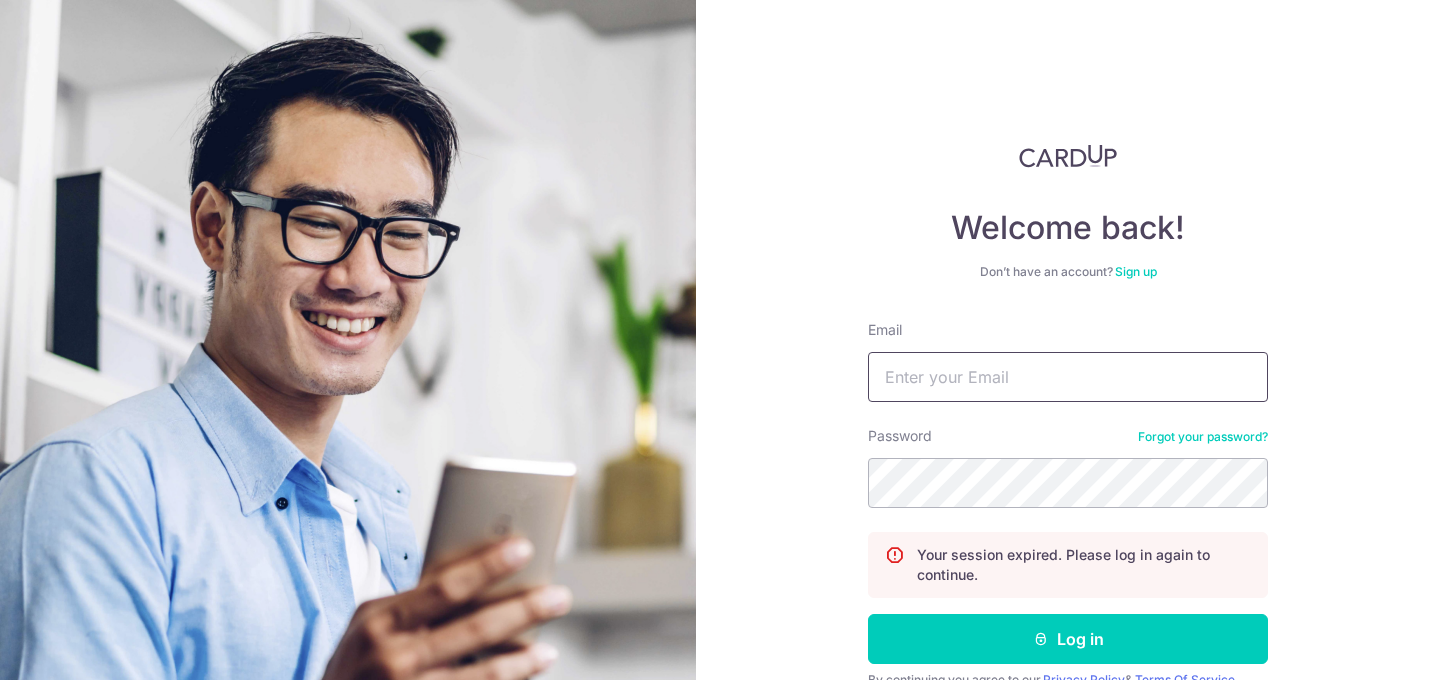 click on "Email" at bounding box center [1068, 377] 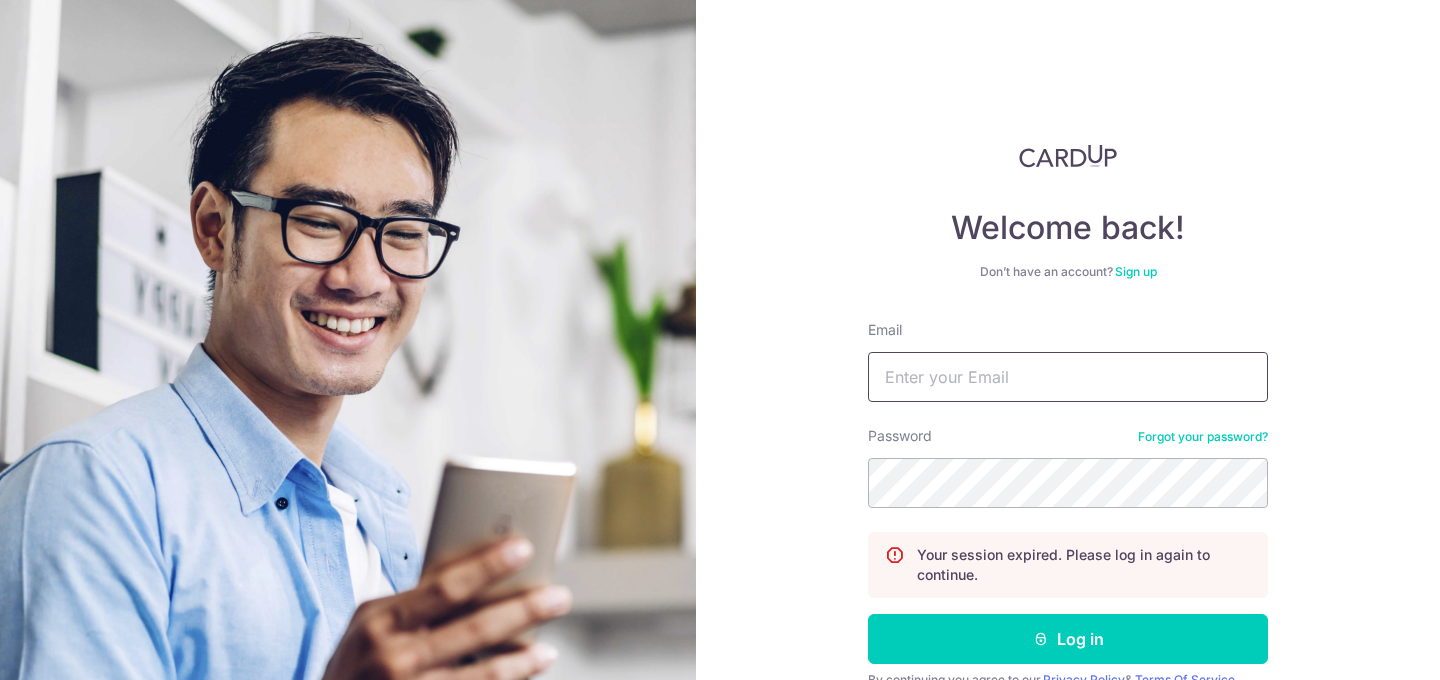 type on "[EMAIL]" 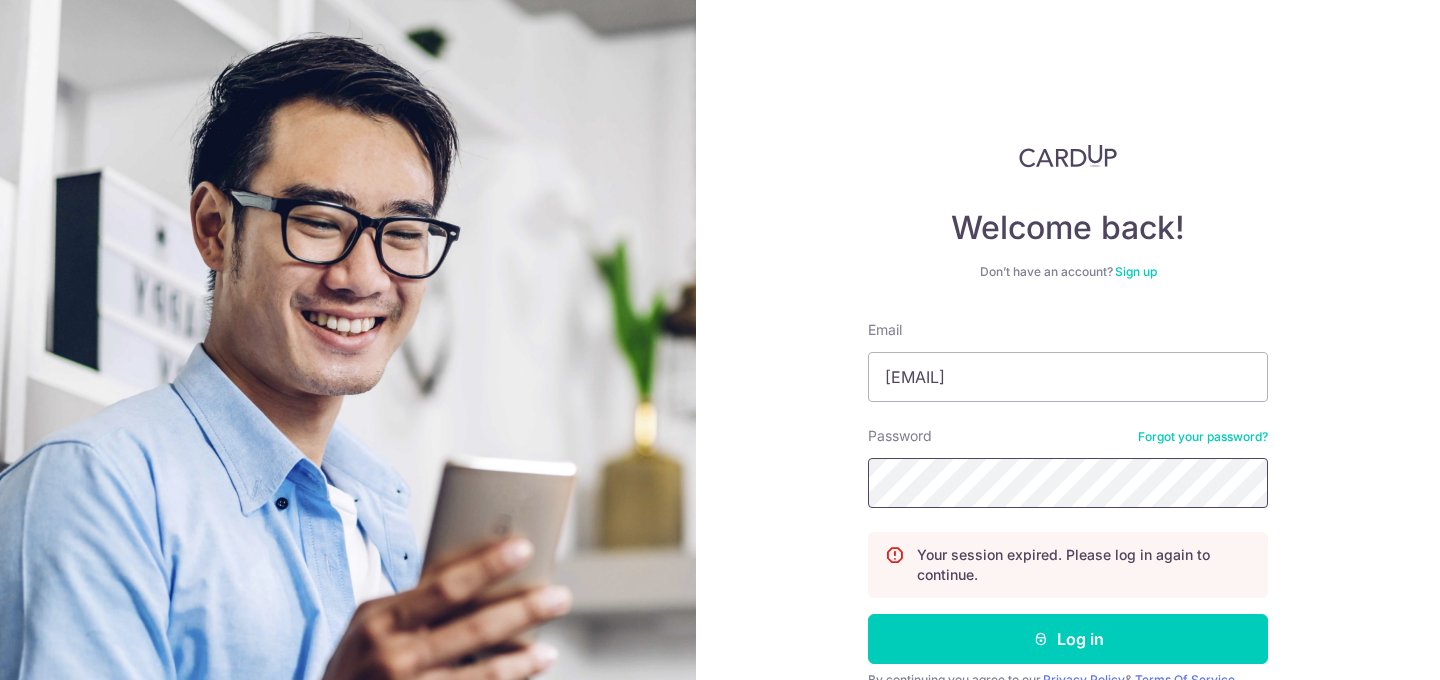 click on "Log in" at bounding box center [1068, 639] 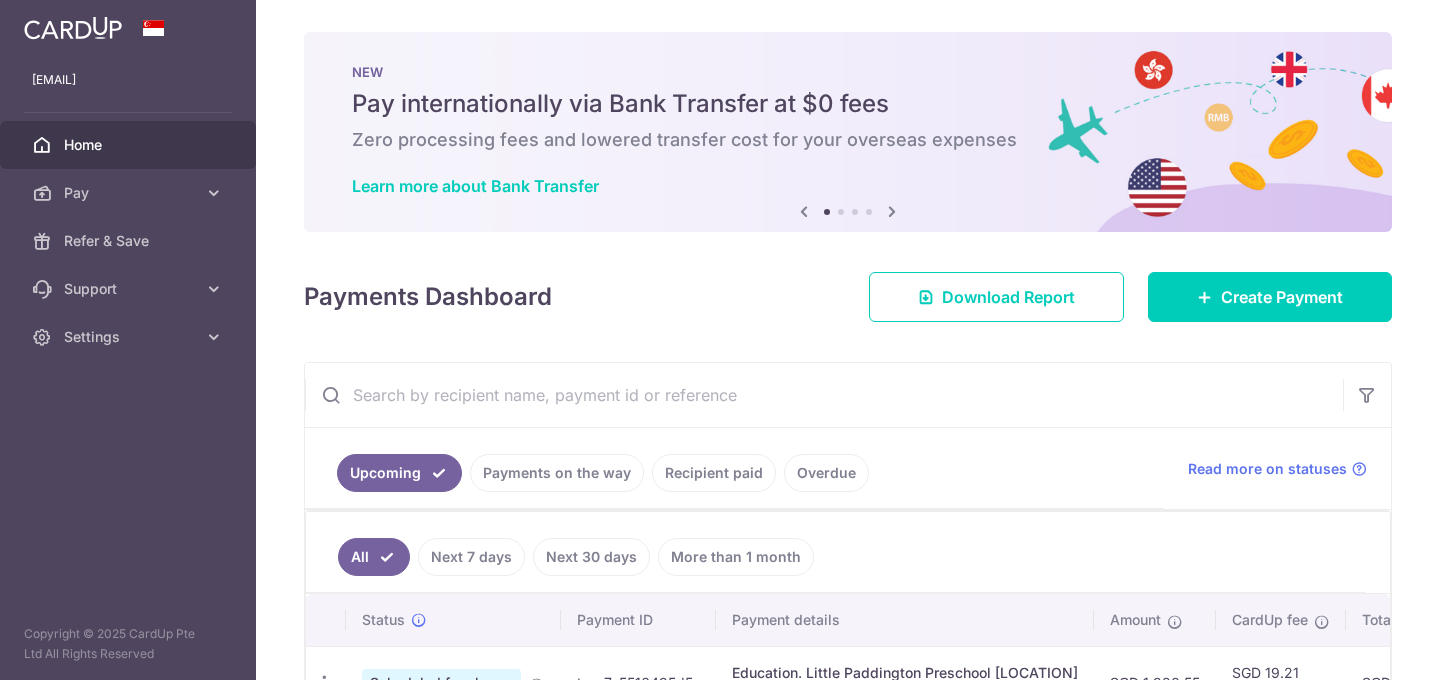 scroll, scrollTop: 0, scrollLeft: 0, axis: both 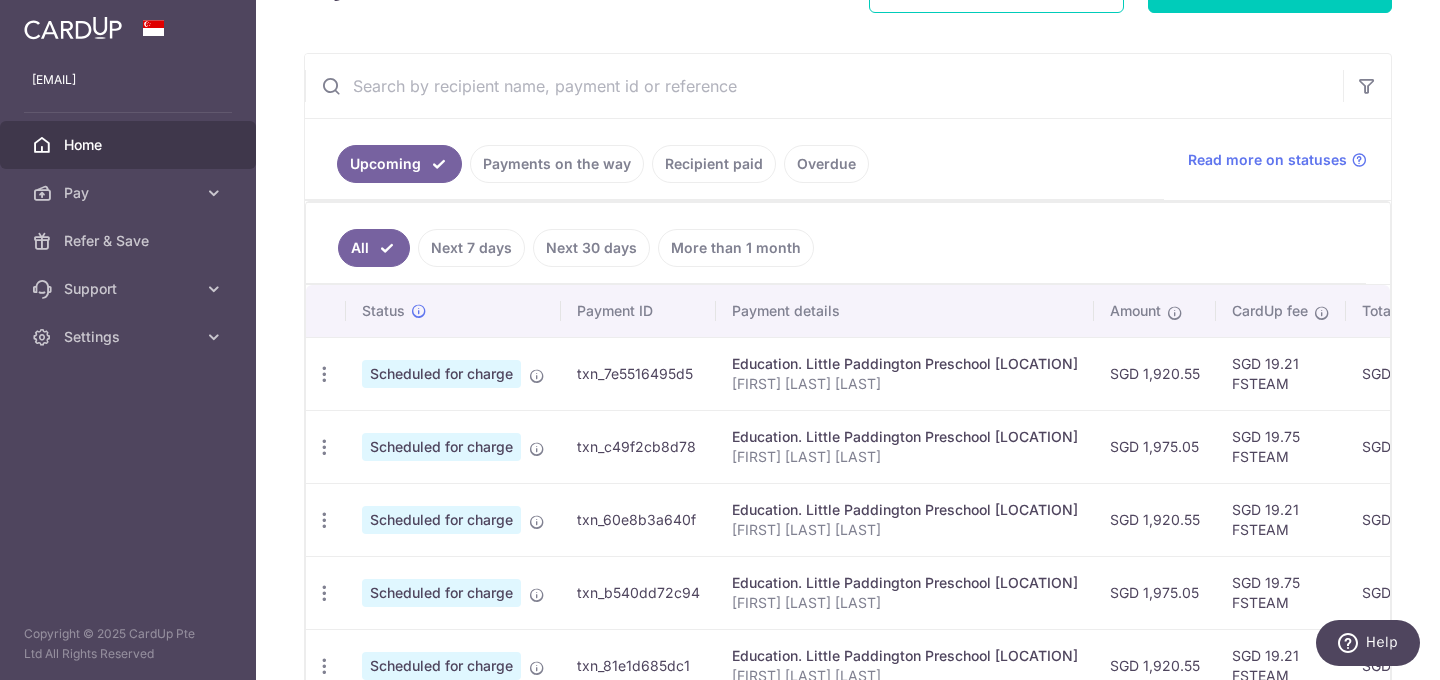 click on "Payments on the way" at bounding box center (557, 164) 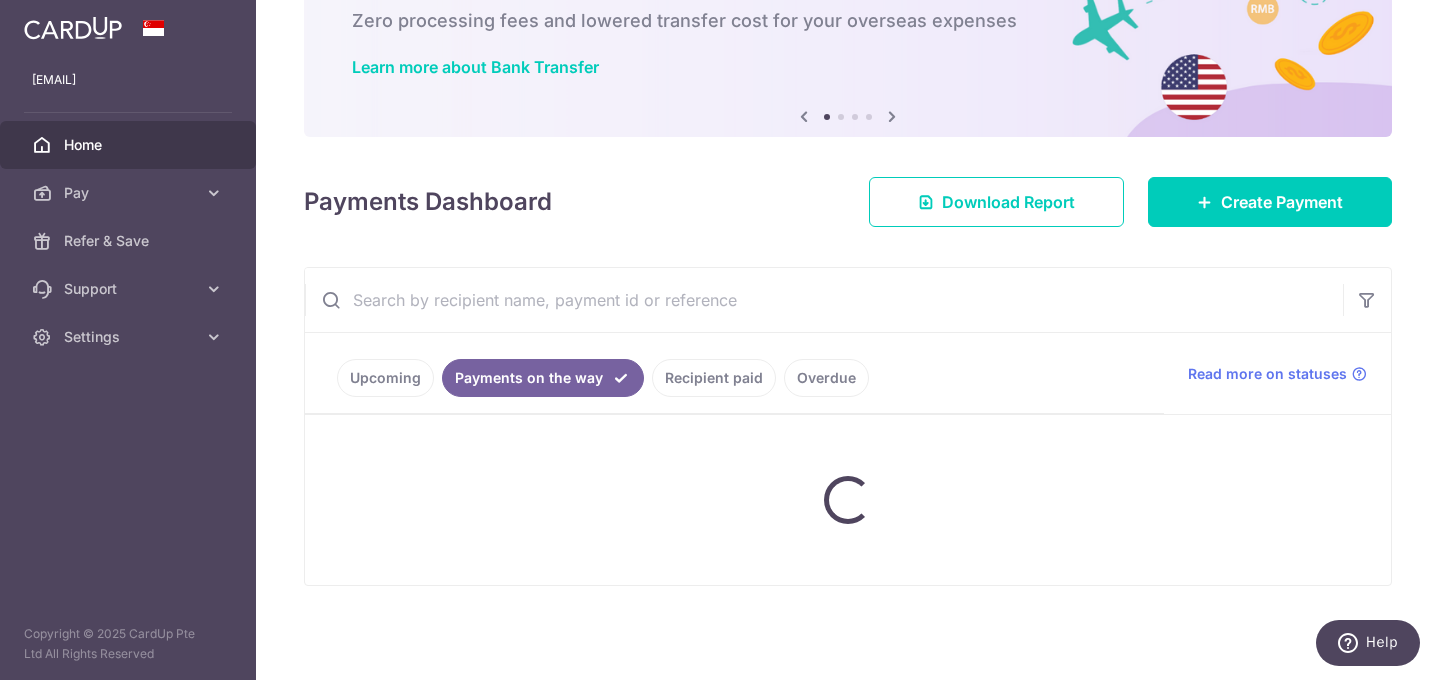 scroll, scrollTop: 149, scrollLeft: 0, axis: vertical 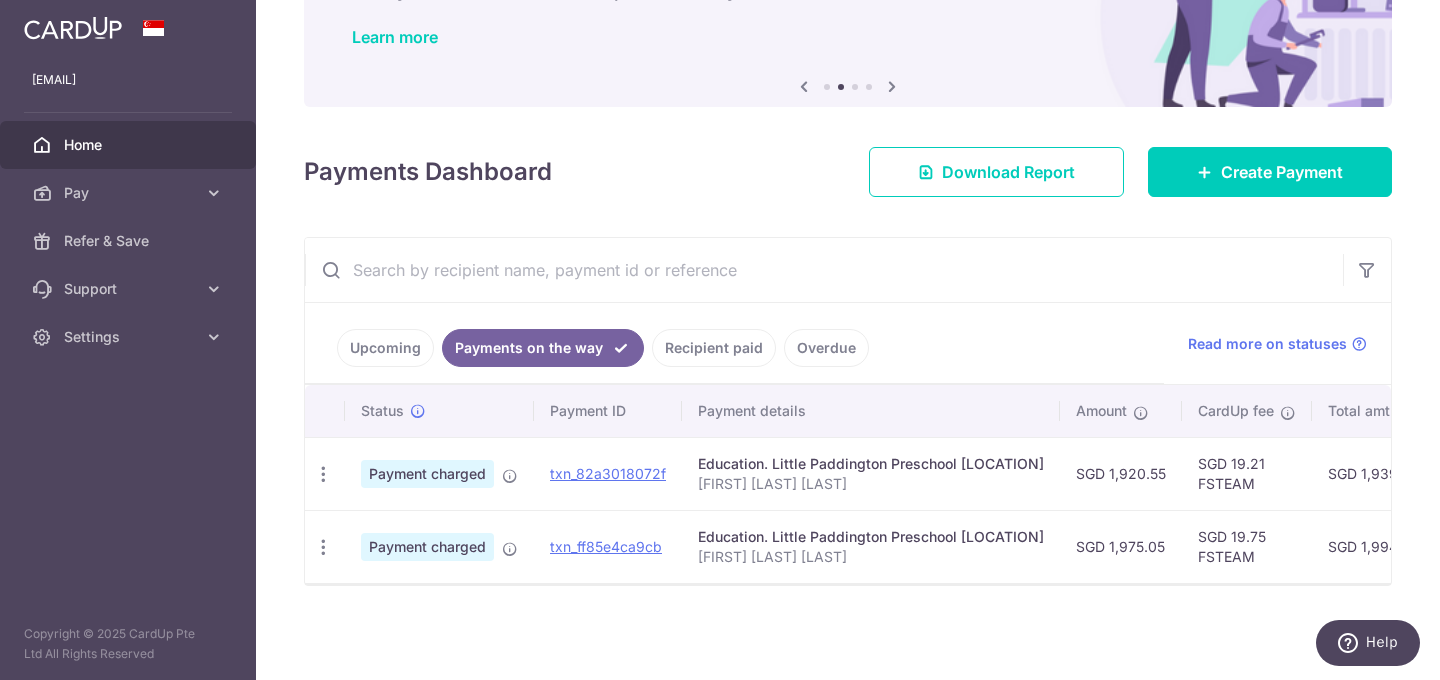 click on "Upcoming" at bounding box center (385, 348) 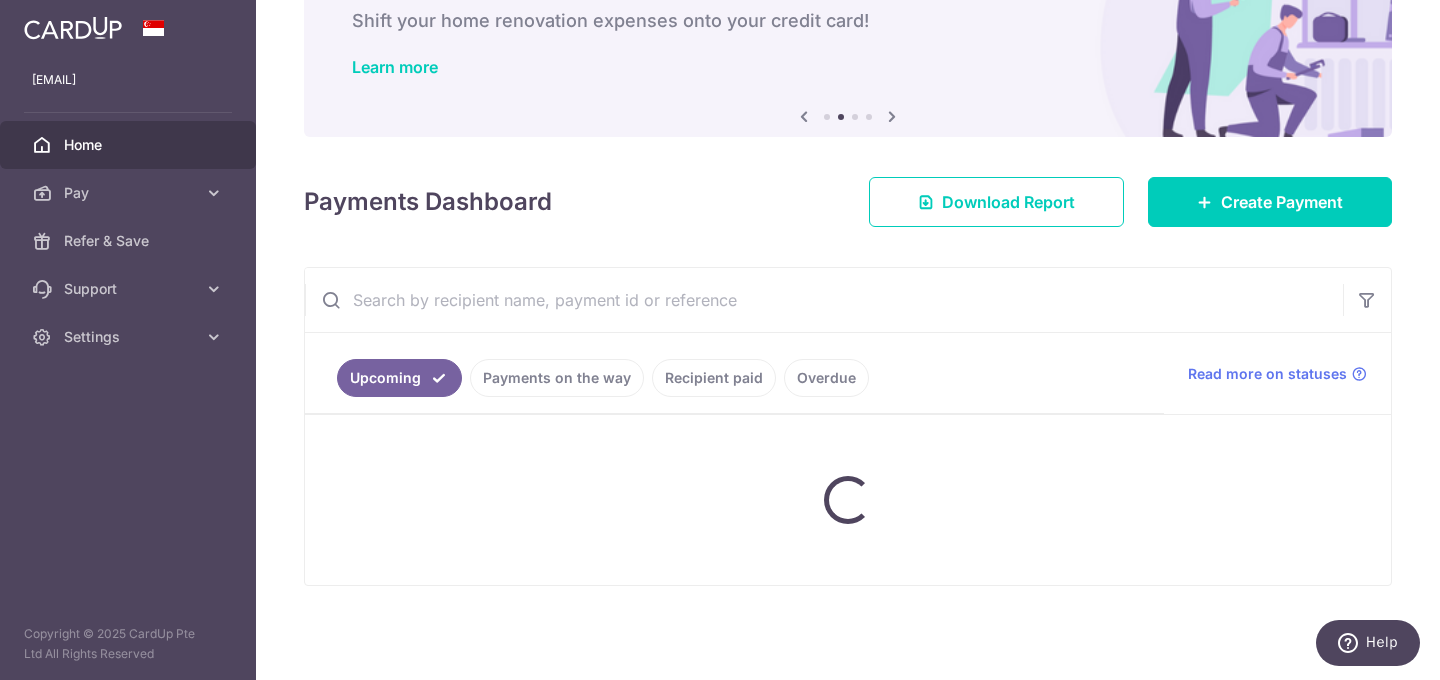 scroll, scrollTop: 149, scrollLeft: 0, axis: vertical 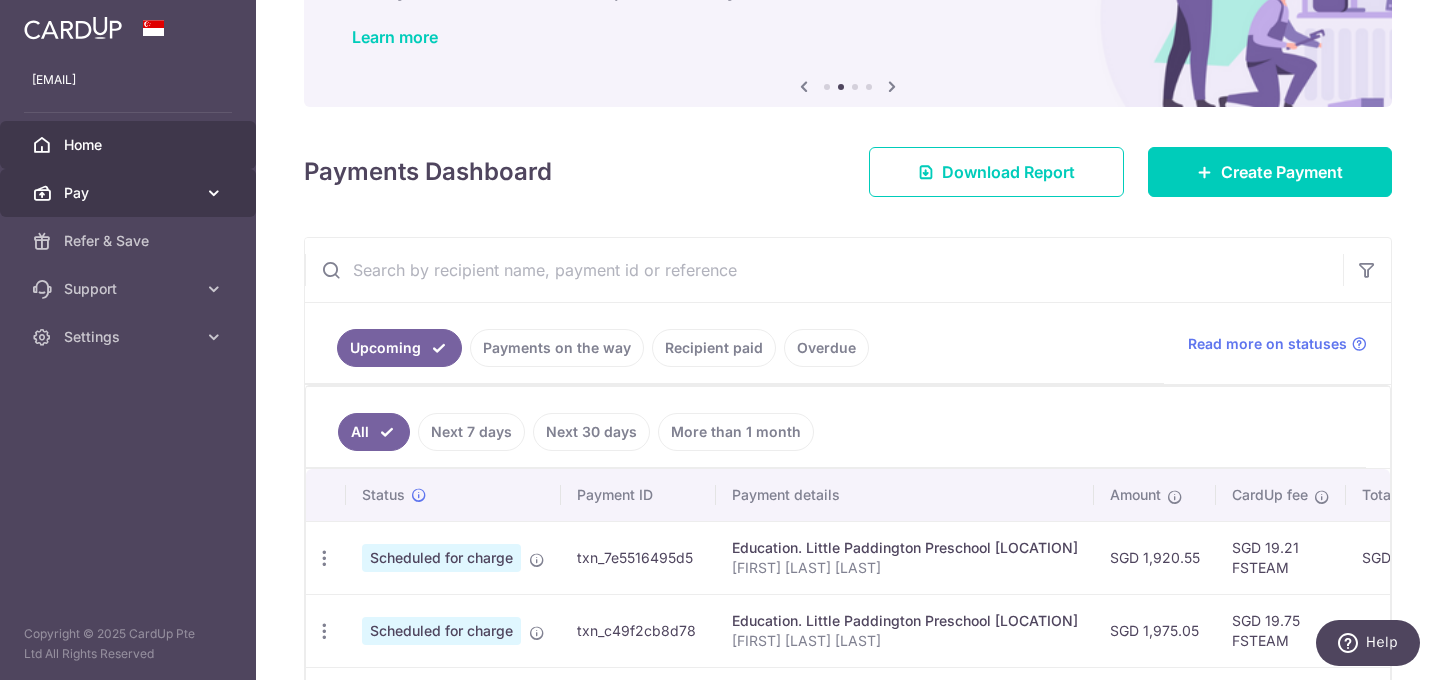 click on "Pay" at bounding box center [130, 193] 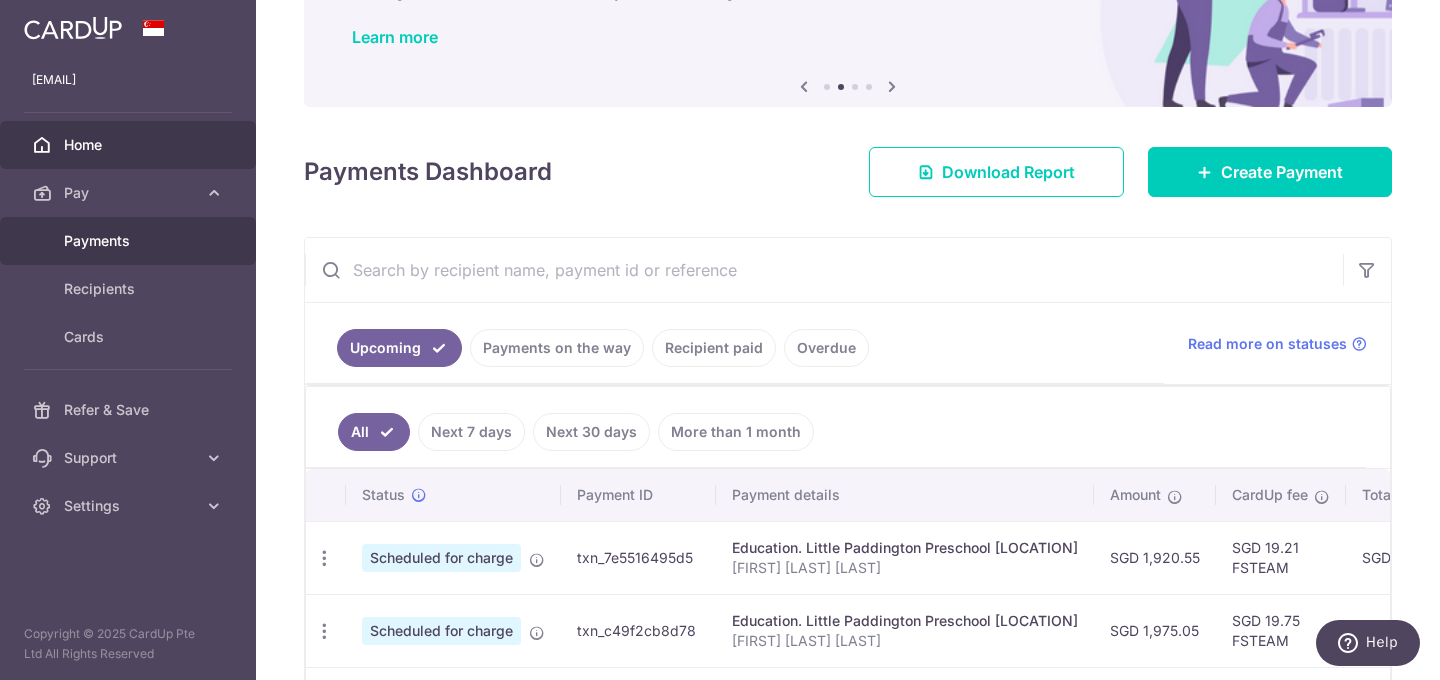click on "Payments" at bounding box center [128, 241] 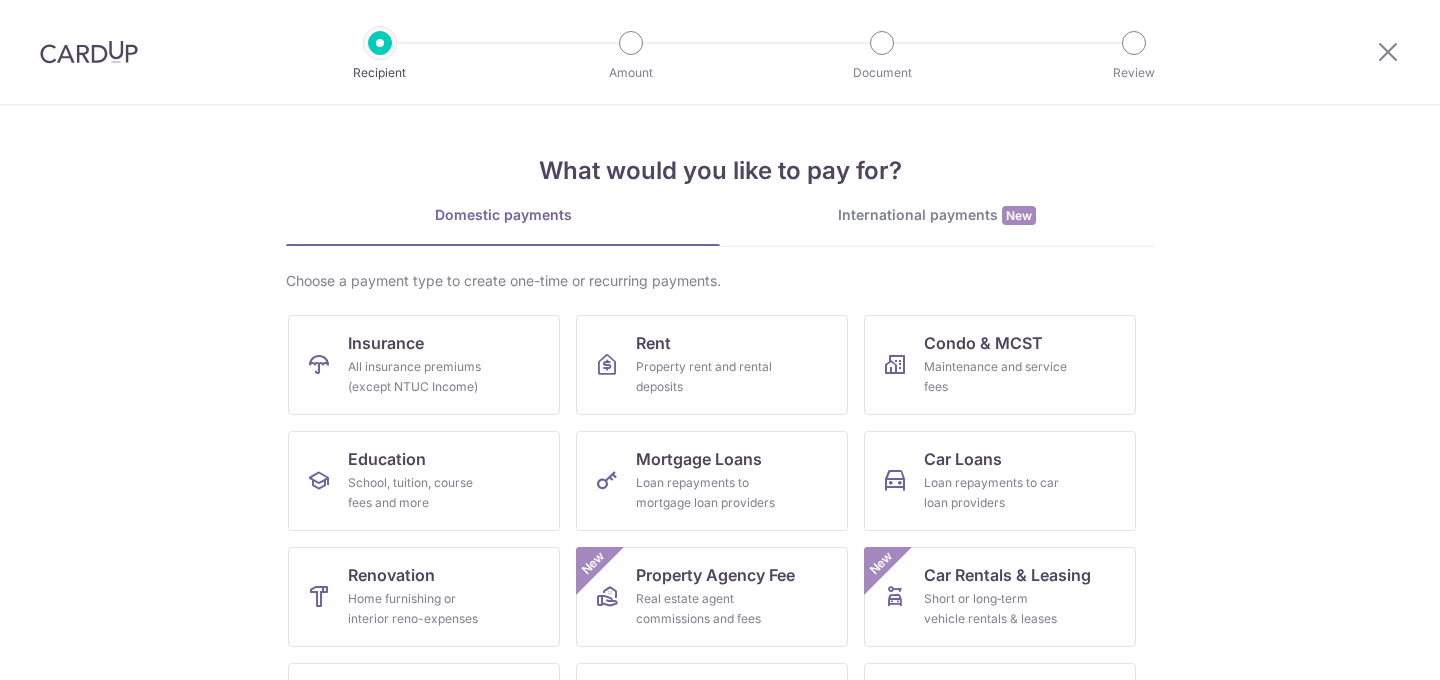 scroll, scrollTop: 0, scrollLeft: 0, axis: both 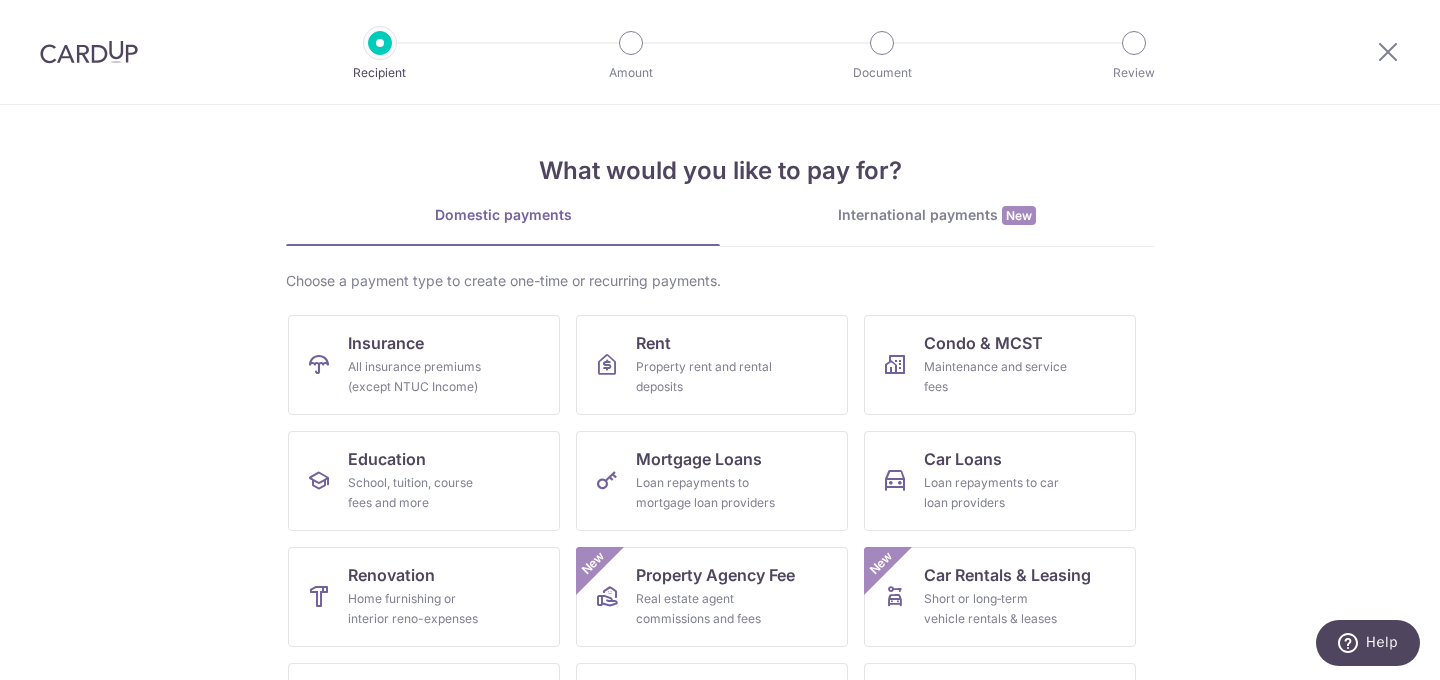 click on "International payments
New" at bounding box center [937, 215] 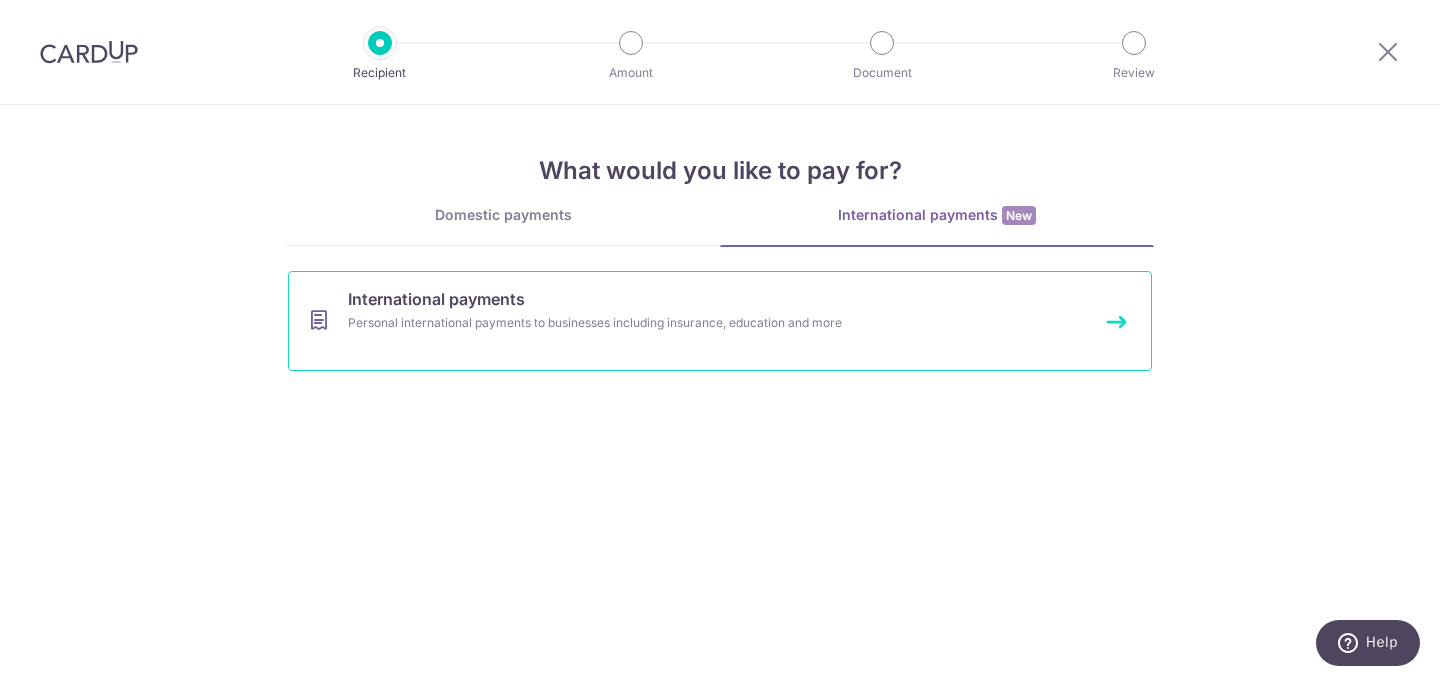 click on "Personal international payments to businesses including insurance, education and more" at bounding box center (693, 323) 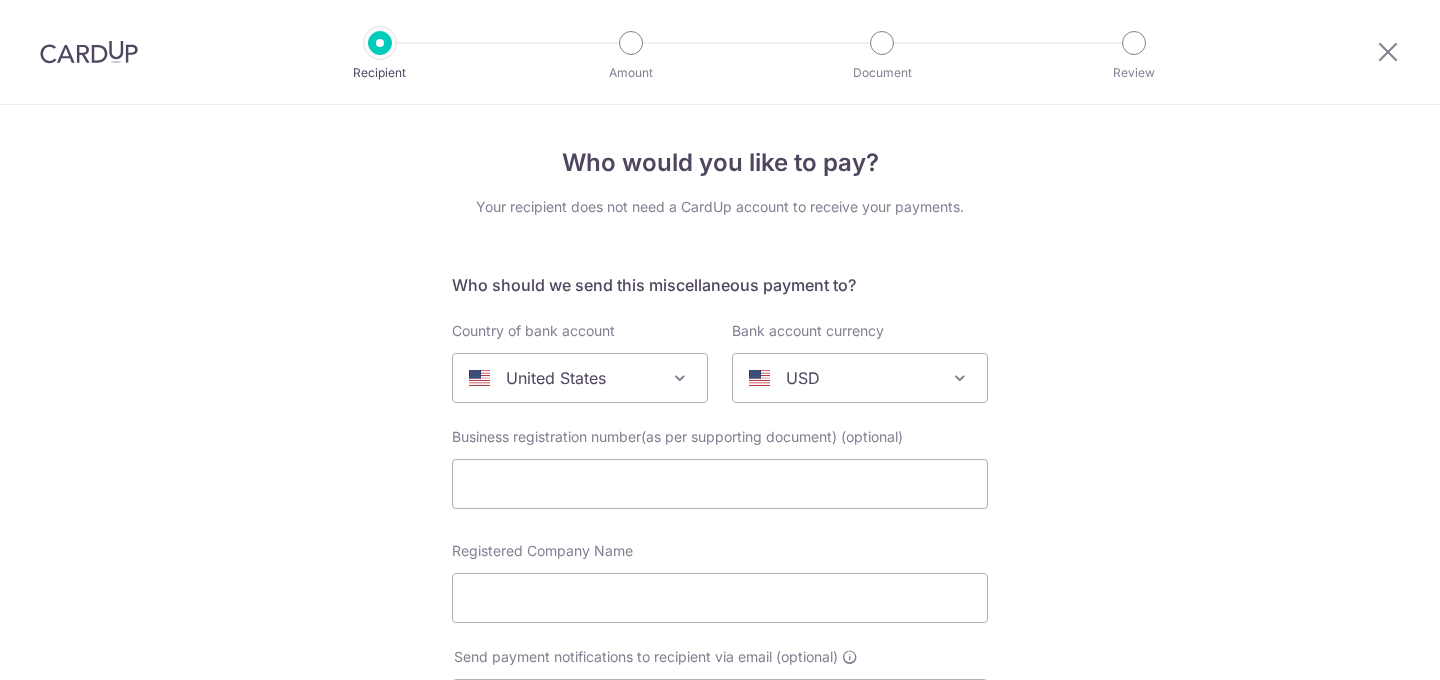 select 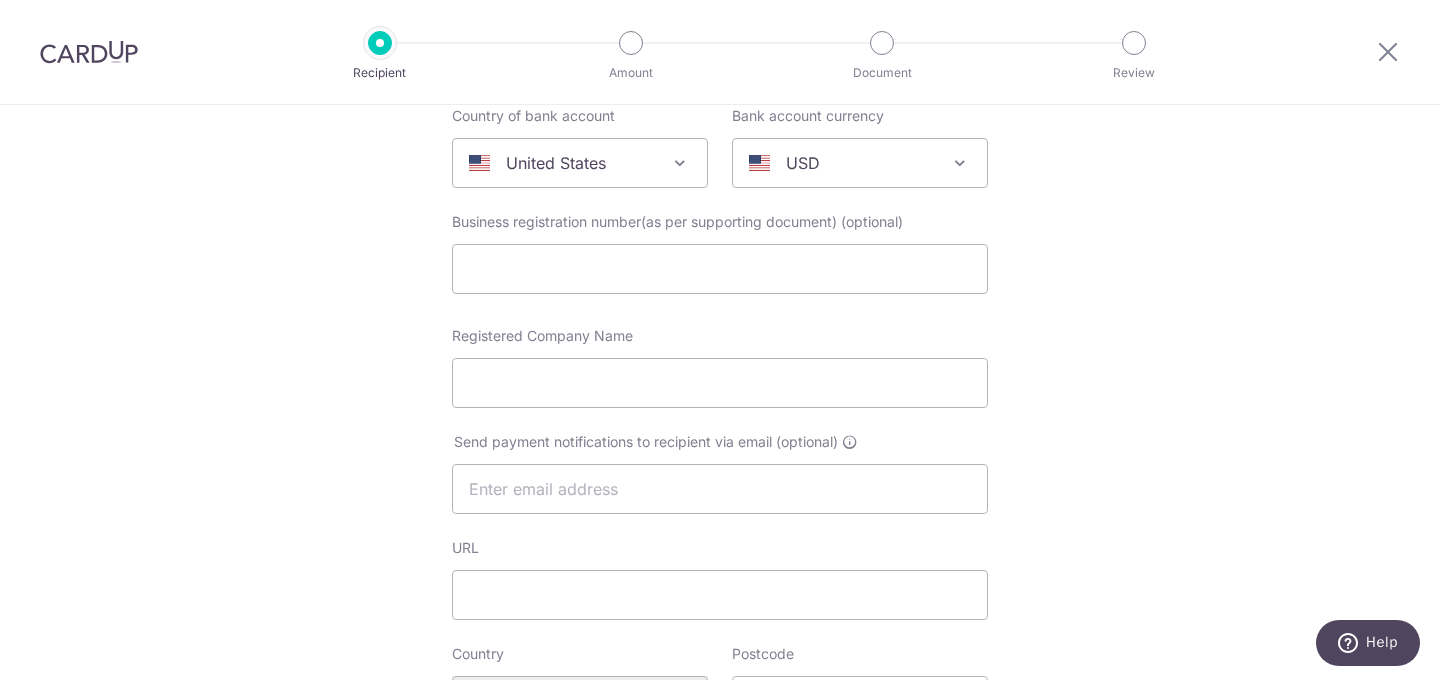 scroll, scrollTop: 217, scrollLeft: 0, axis: vertical 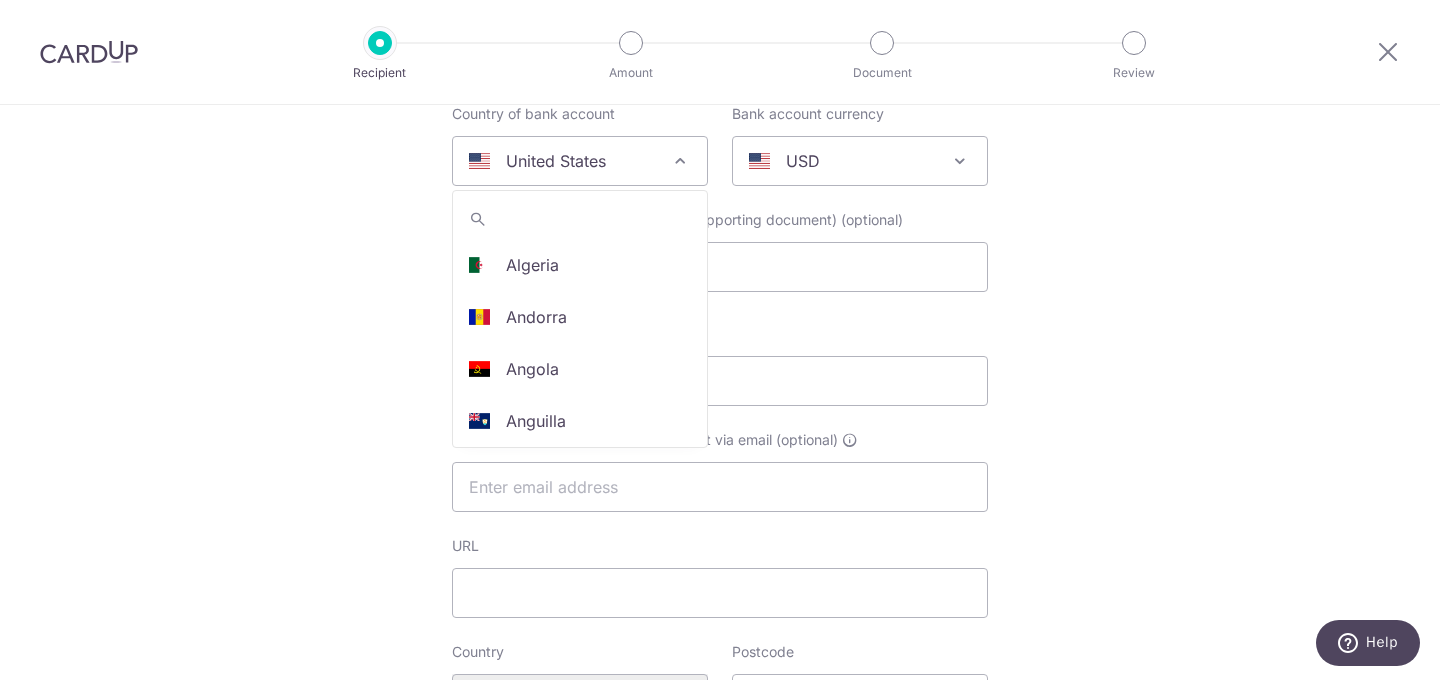 click on "United States" at bounding box center [556, 161] 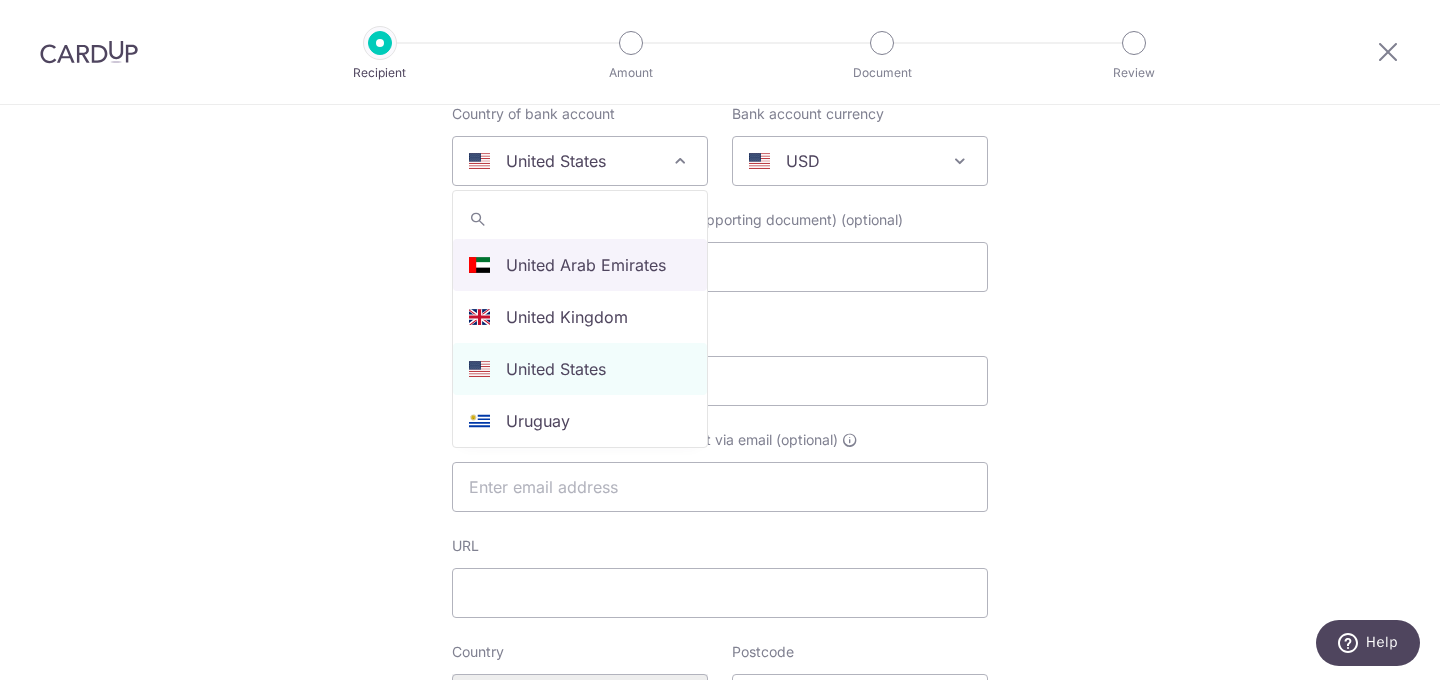 select on "2" 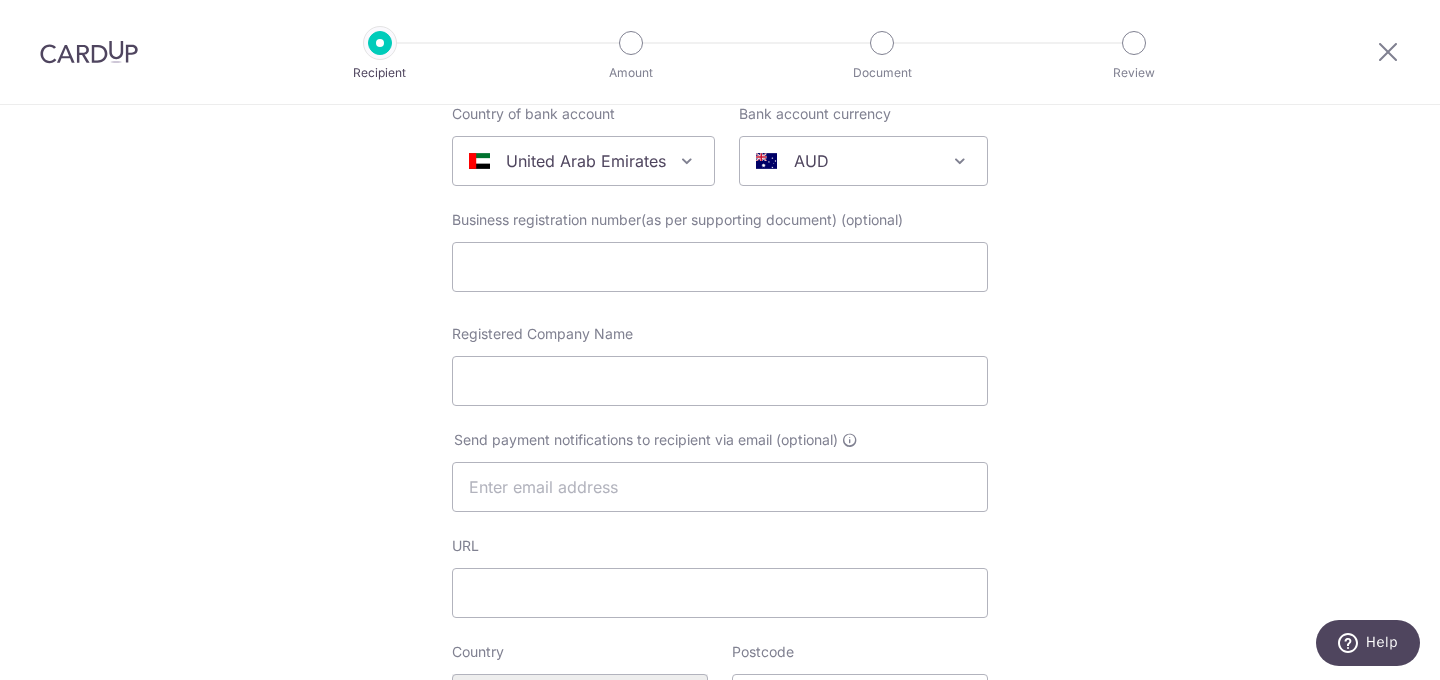 click on "AUD" at bounding box center [847, 161] 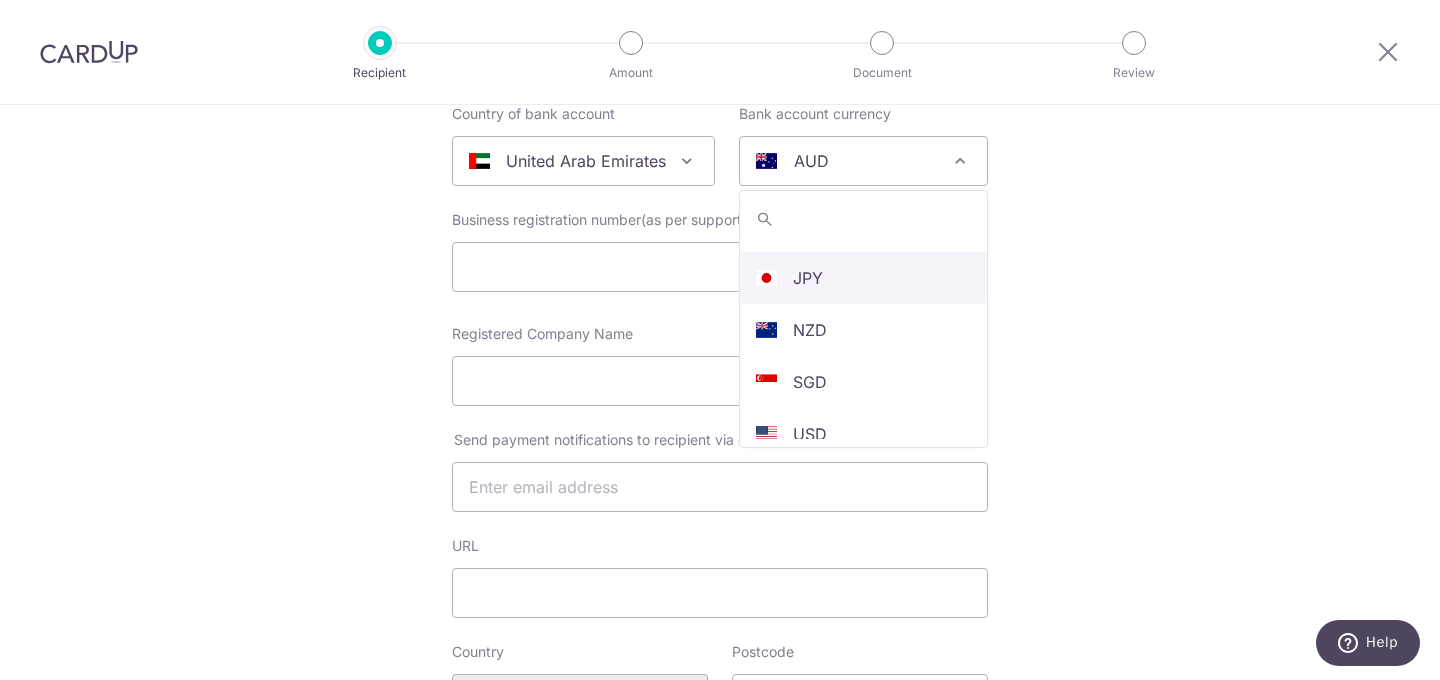 scroll, scrollTop: 0, scrollLeft: 0, axis: both 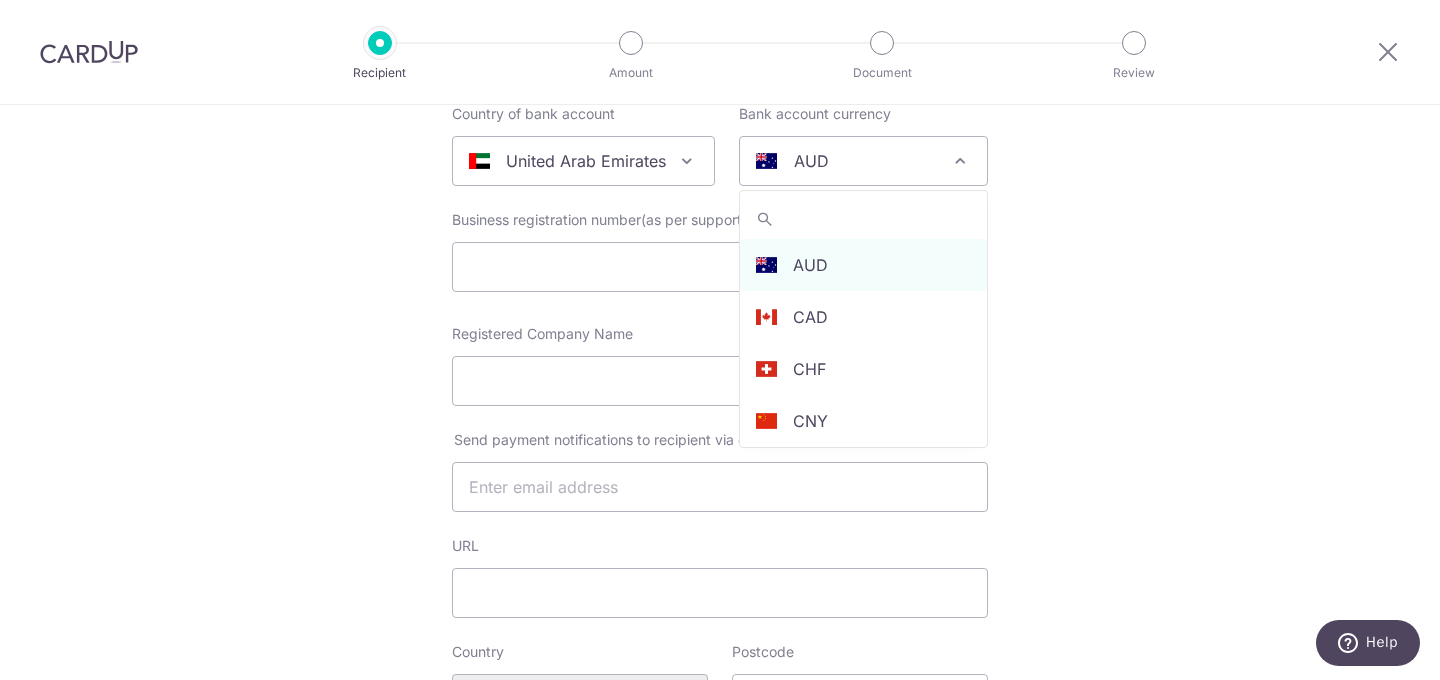 click on "Who would you like to pay?
Your recipient does not need a CardUp account to receive your payments.
Who should we send this miscellaneous payment to?
Country of bank account
Algeria
Andorra
Angola
Anguilla
Argentina
Armenia
Aruba
Australia
Austria
Azerbaijan
Bahrain
Bangladesh
Belgium
Bolivia
Bosnia and Herzegovina
Brazil
British Virgin Islands
Bulgaria
Canada
Chile
China
Colombia
Costa Rica
Croatia
Cyprus
Czech Republic
Denmark
Dominica
Dominican Republic
East Timor
Ecuador
Egypt
Estonia
Faroe Islands
Fiji
Finland
France
French Guiana
French Polynesia
French Southern Territories
Georgia
Germany
Greece
Greenland
Grenada
Guernsey
Guyana
Honduras
Hong Kong
Hungary
Iceland
India
Indonesia
Ireland
Isle of Man
Israel
Italy
Japan
Jersey
Kazakhstan
Kosovo
Kuwait
Kyrgyzstan" at bounding box center [720, 727] 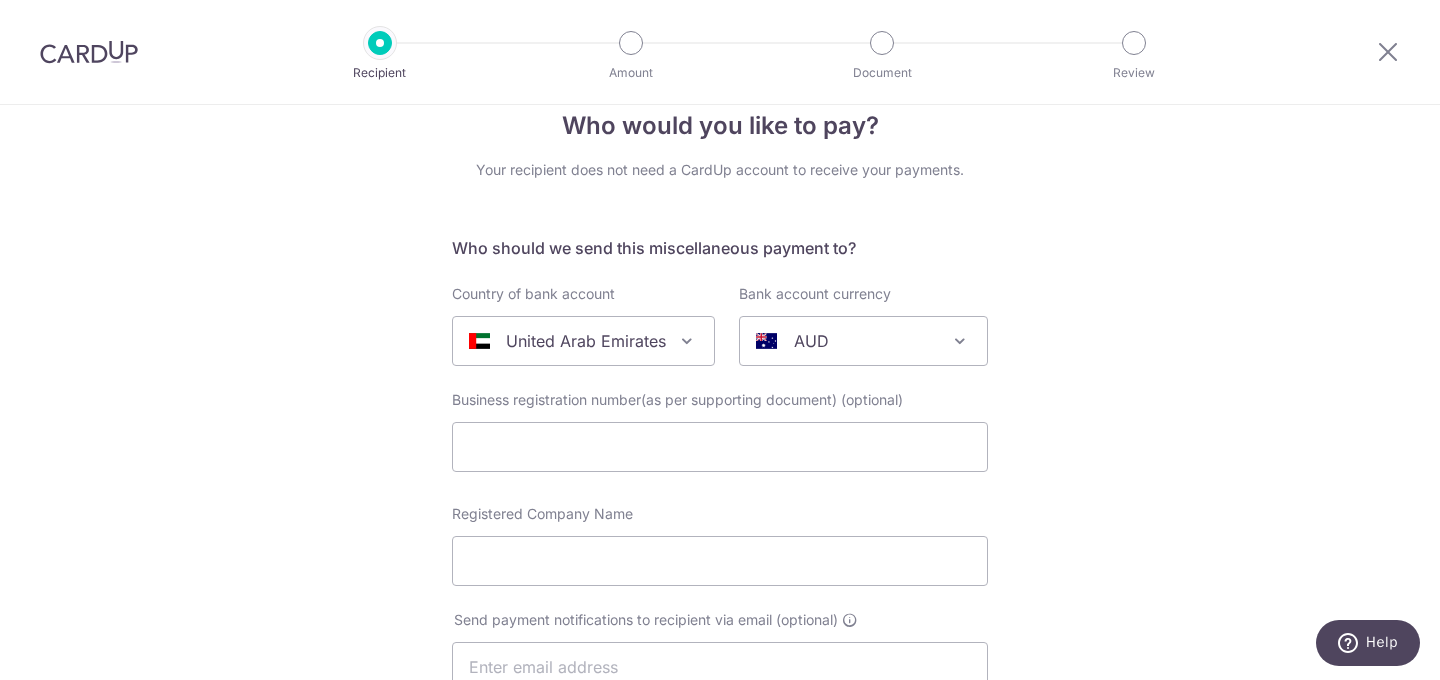 scroll, scrollTop: 0, scrollLeft: 0, axis: both 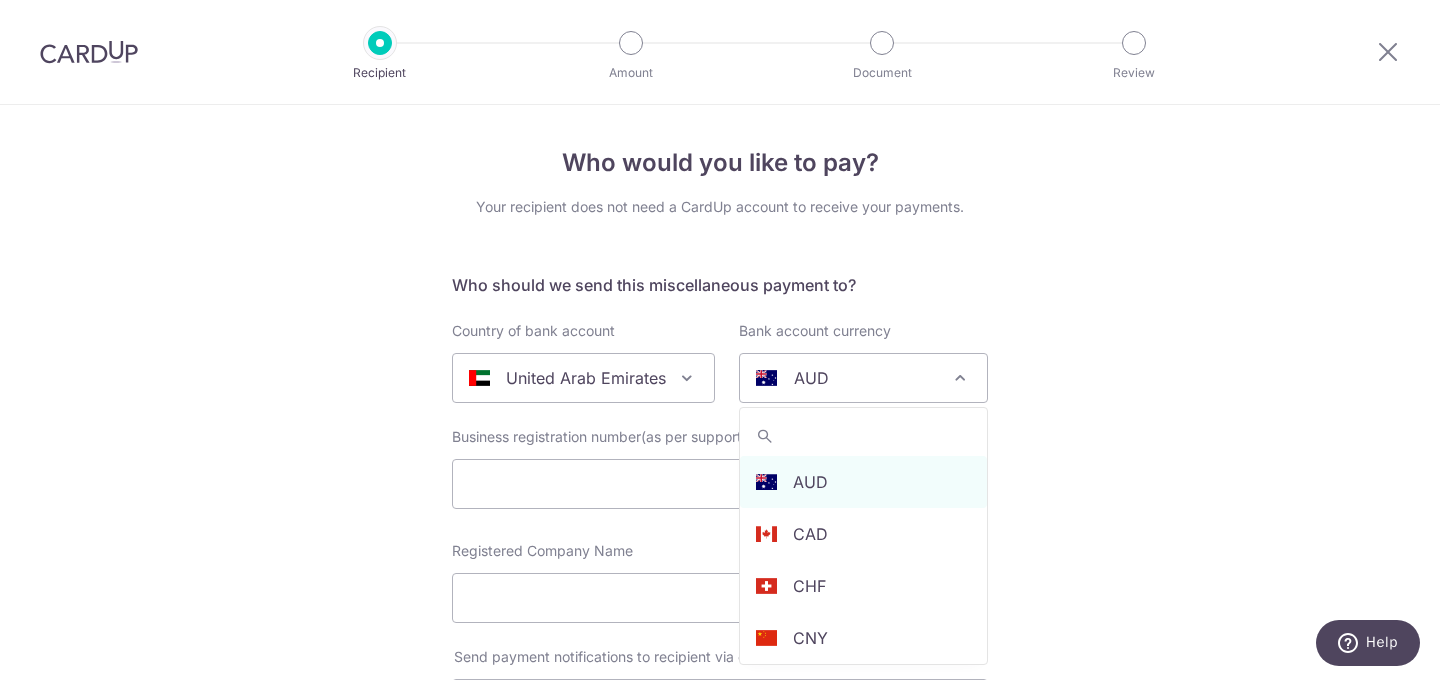 click on "AUD" at bounding box center (847, 378) 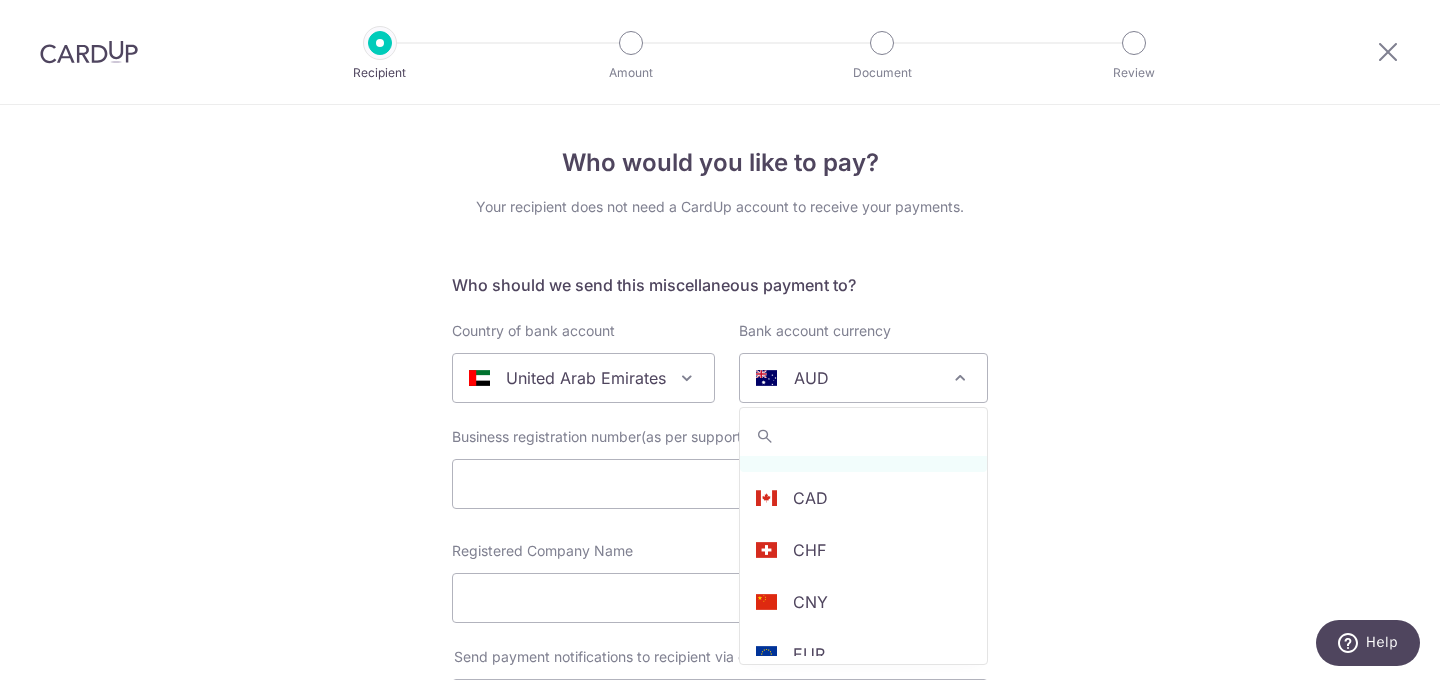 scroll, scrollTop: 0, scrollLeft: 0, axis: both 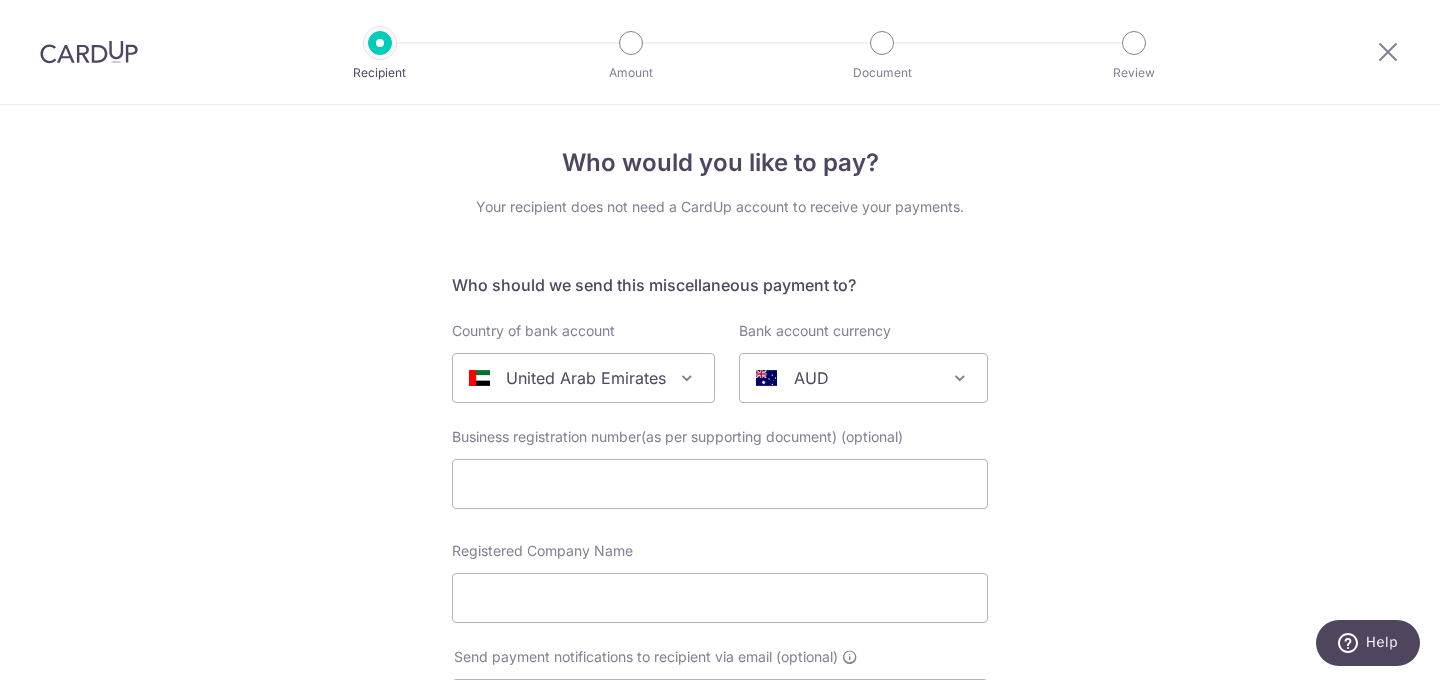 click on "Who would you like to pay?
Your recipient does not need a CardUp account to receive your payments.
Who should we send this miscellaneous payment to?
Country of bank account
Algeria
Andorra
Angola
Anguilla
Argentina
Armenia
Aruba
Australia
Austria
Azerbaijan
Bahrain
Bangladesh
Belgium
Bolivia
Bosnia and Herzegovina
Brazil
British Virgin Islands
Bulgaria
Canada
Chile
China
Colombia
Costa Rica
Croatia
Cyprus
Czech Republic
Denmark
Dominica
Dominican Republic
East Timor
Ecuador
Egypt
Estonia
Faroe Islands
Fiji
Finland
France
French Guiana
French Polynesia
French Southern Territories
Georgia
Germany
Greece
Greenland
Grenada
Guernsey
Guyana
Honduras
Hong Kong
Hungary
Iceland
India
Indonesia
Ireland
Isle of Man
Israel
Italy
Japan
Jersey
Kazakhstan
Kosovo
Kuwait
Kyrgyzstan" at bounding box center [720, 944] 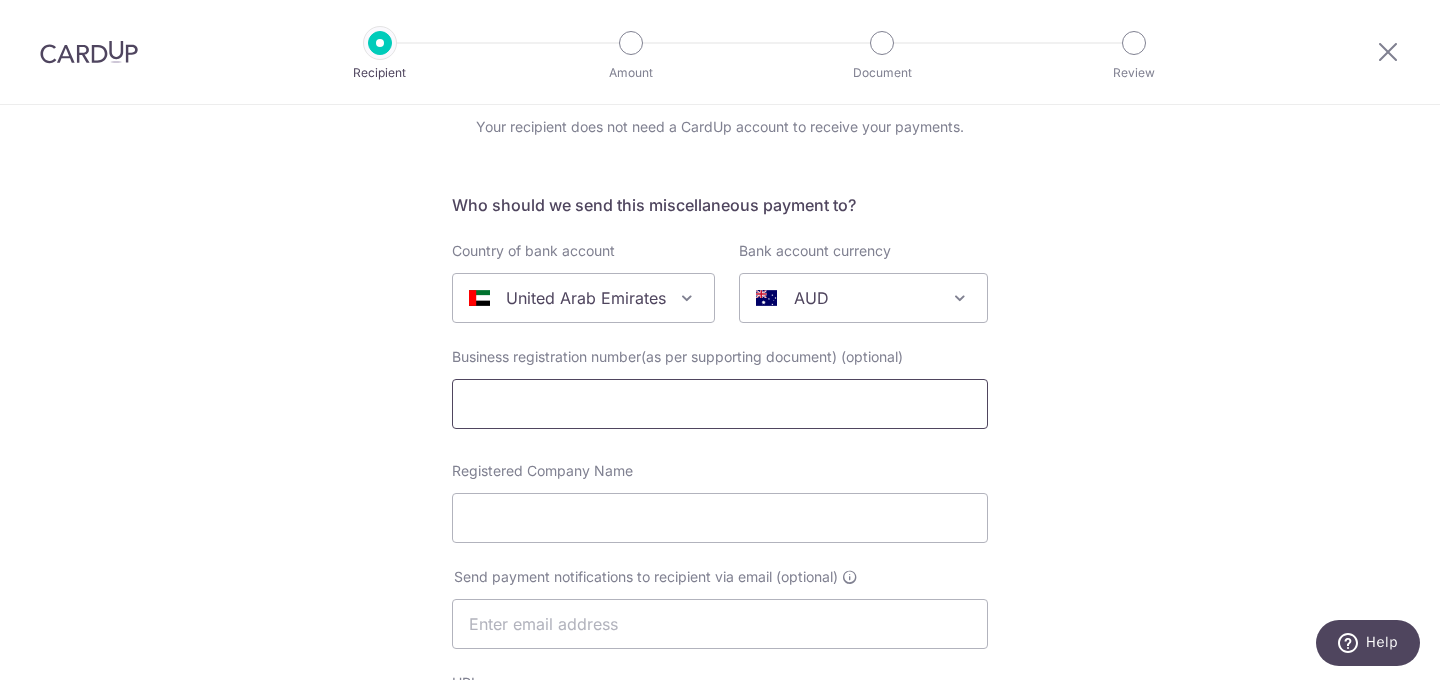scroll, scrollTop: 121, scrollLeft: 0, axis: vertical 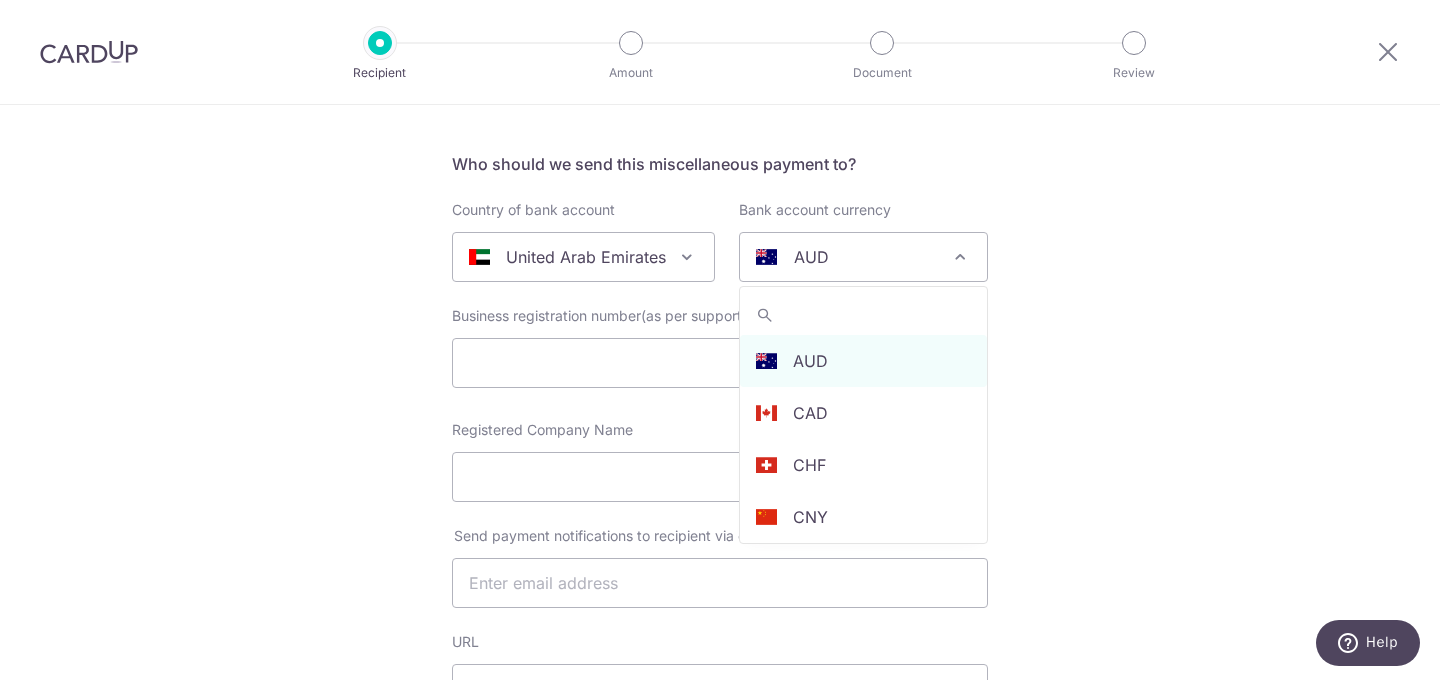 click on "AUD" at bounding box center (847, 257) 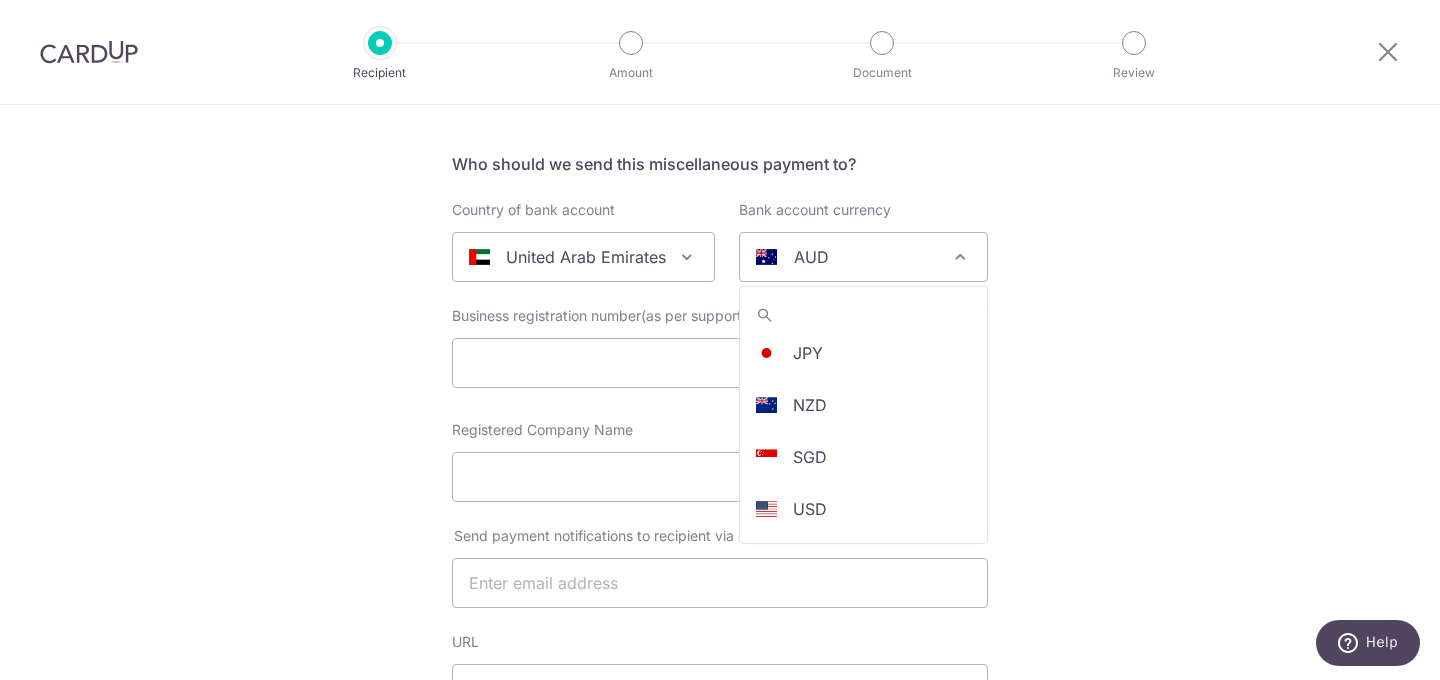 scroll, scrollTop: 371, scrollLeft: 0, axis: vertical 